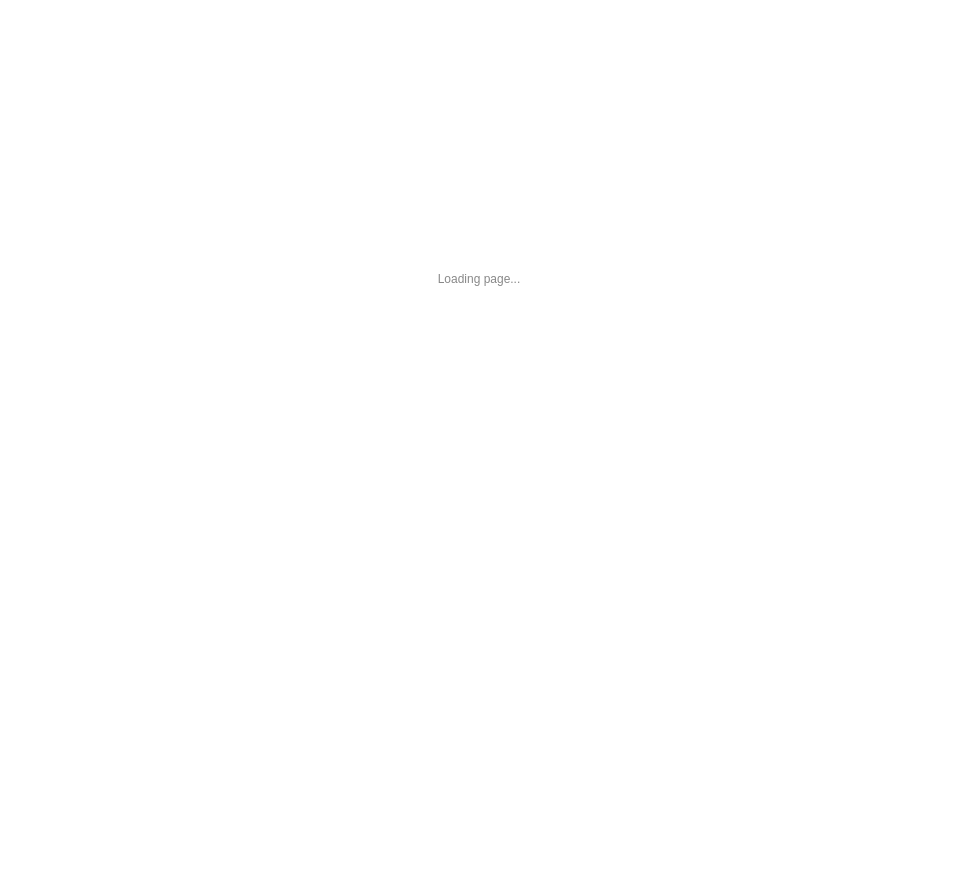 scroll, scrollTop: 0, scrollLeft: 0, axis: both 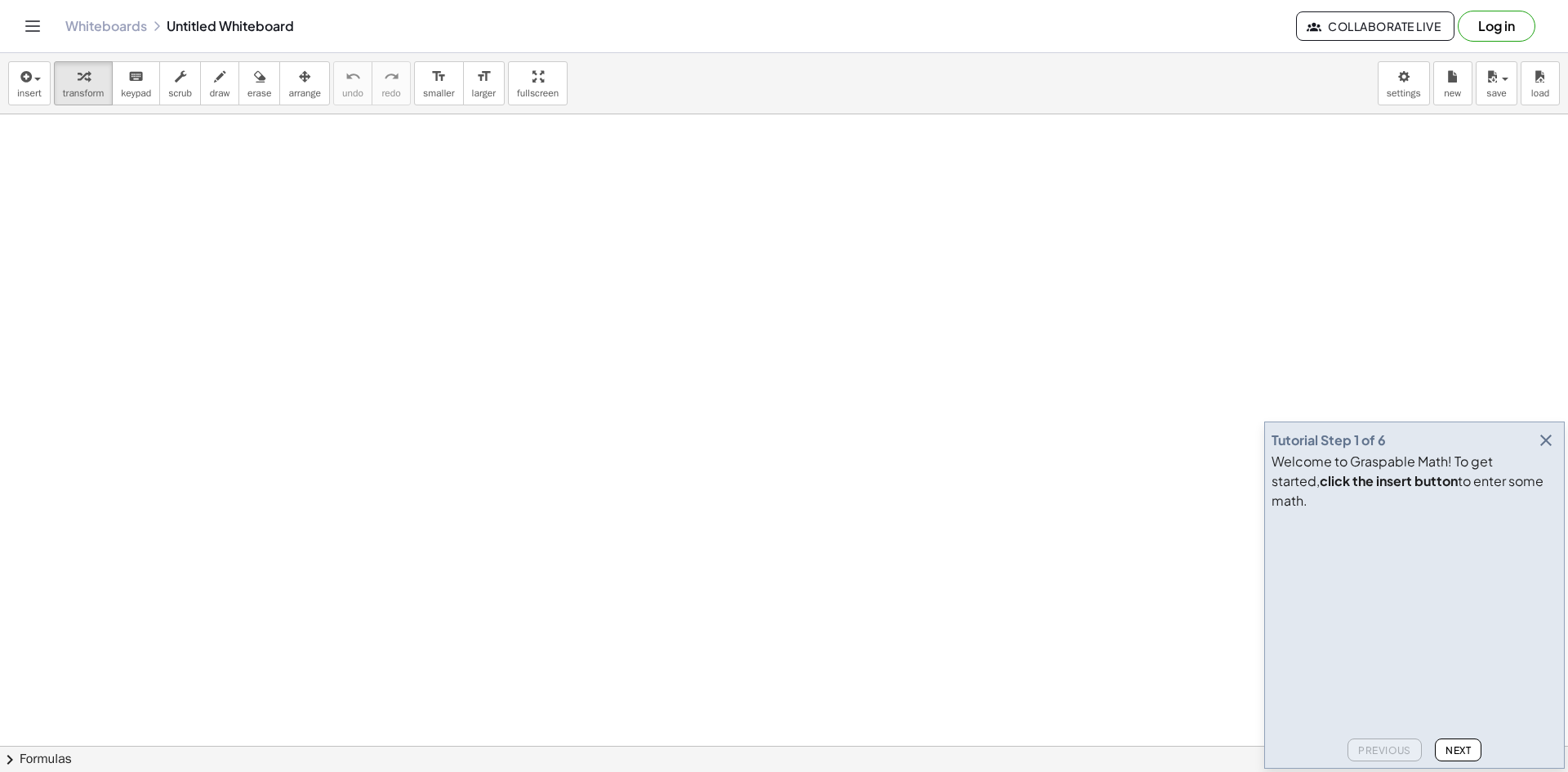 click at bounding box center [1546, 440] 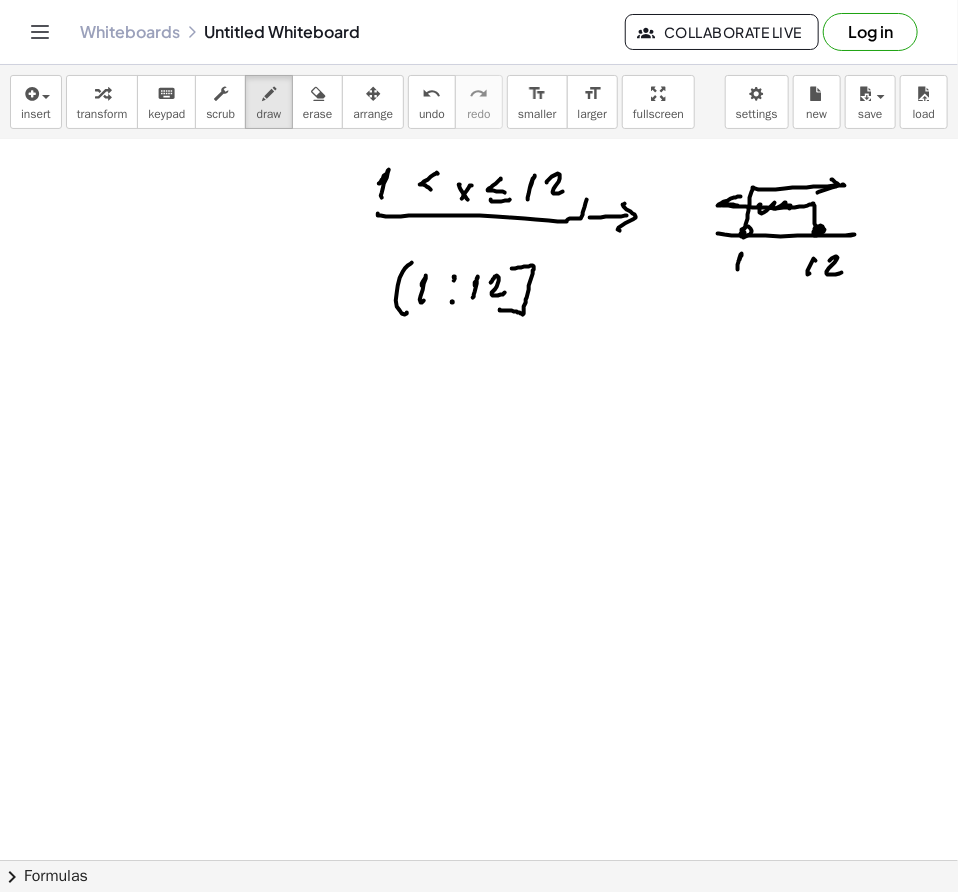 scroll, scrollTop: 308, scrollLeft: 0, axis: vertical 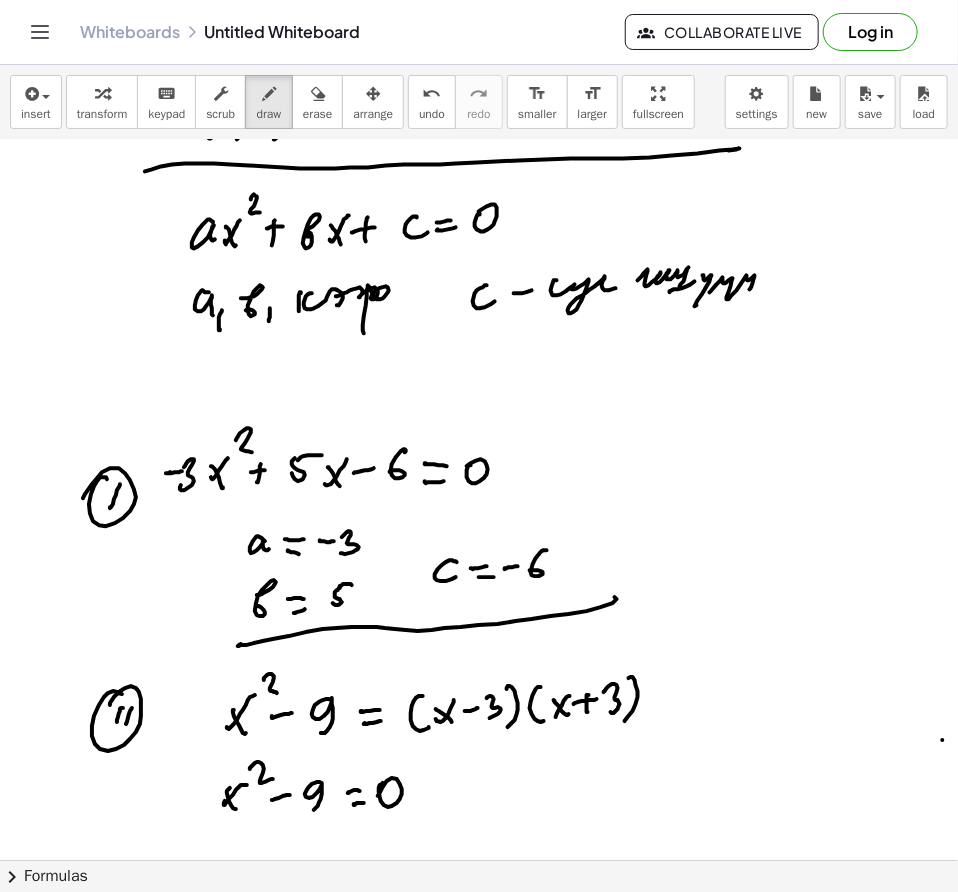click at bounding box center [479, -1194] 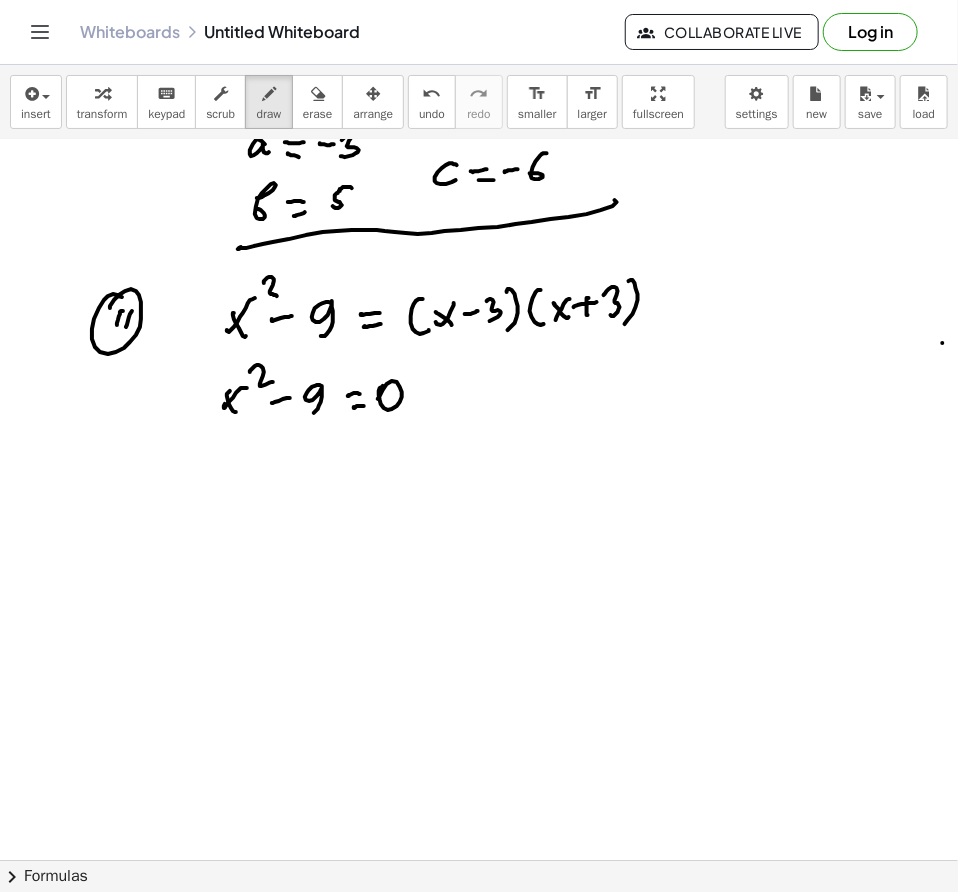 scroll, scrollTop: 4320, scrollLeft: 0, axis: vertical 